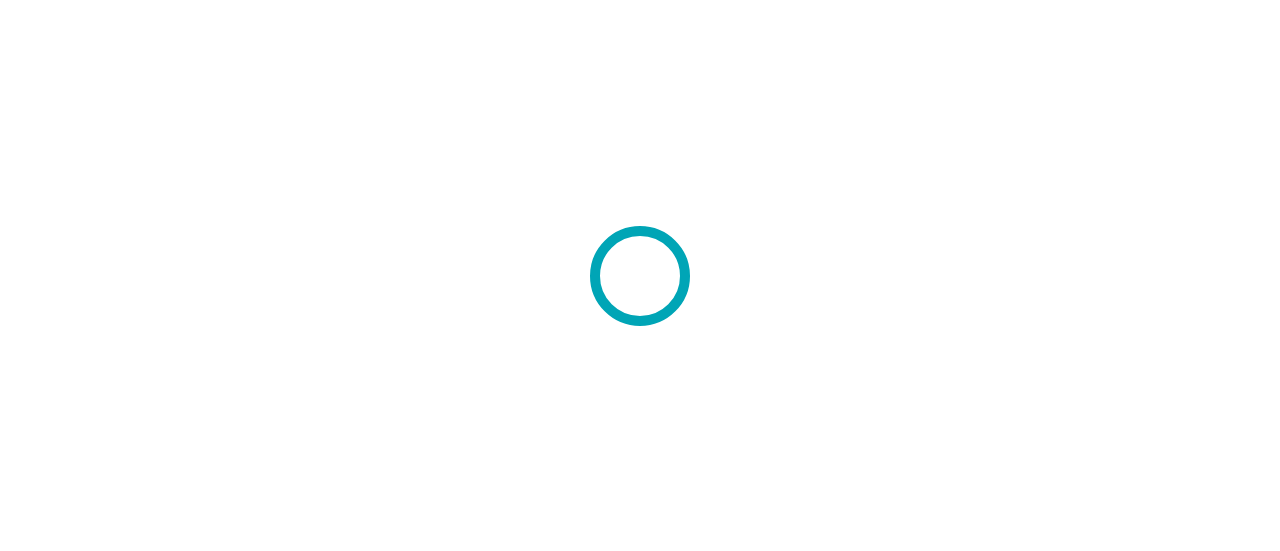 scroll, scrollTop: 0, scrollLeft: 0, axis: both 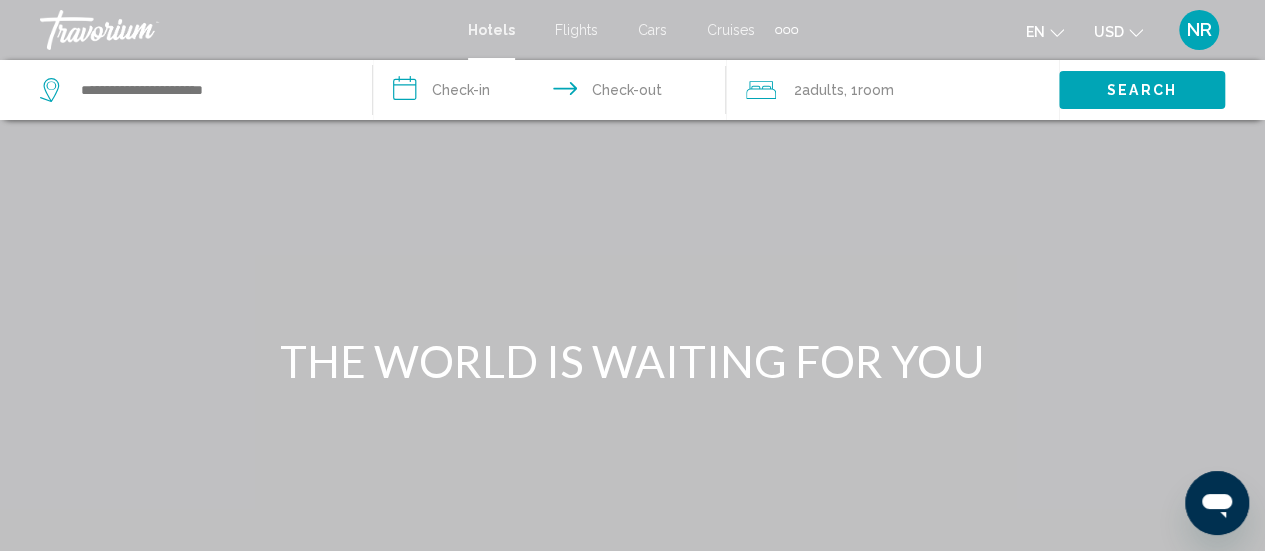 click on "NR" at bounding box center [1199, 30] 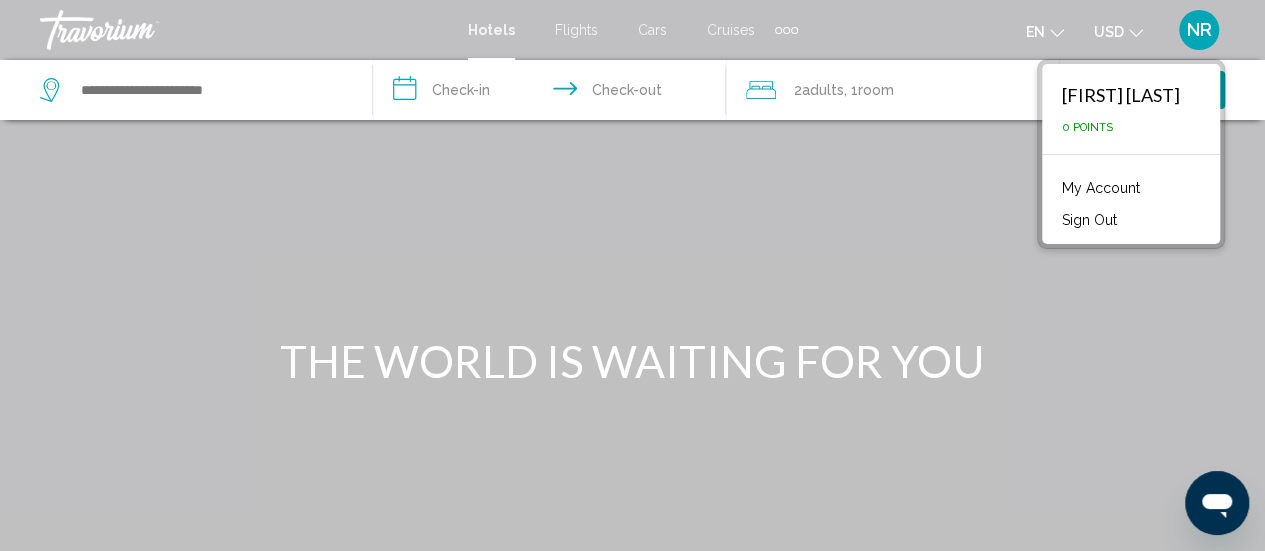 click on "My Account" at bounding box center (1101, 188) 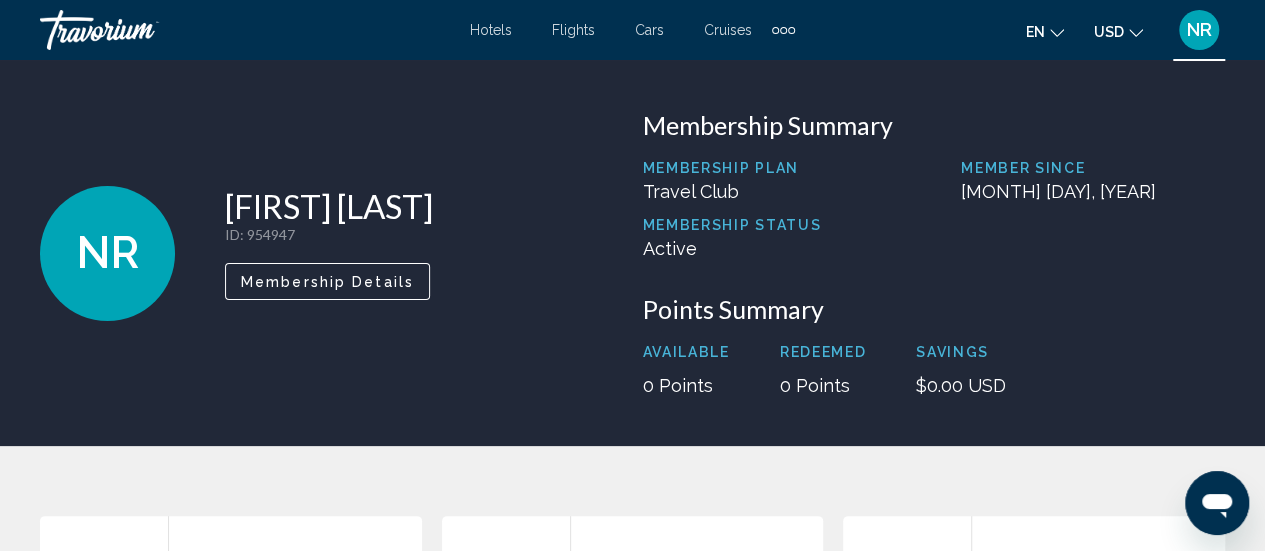click on "NR" at bounding box center (1199, 30) 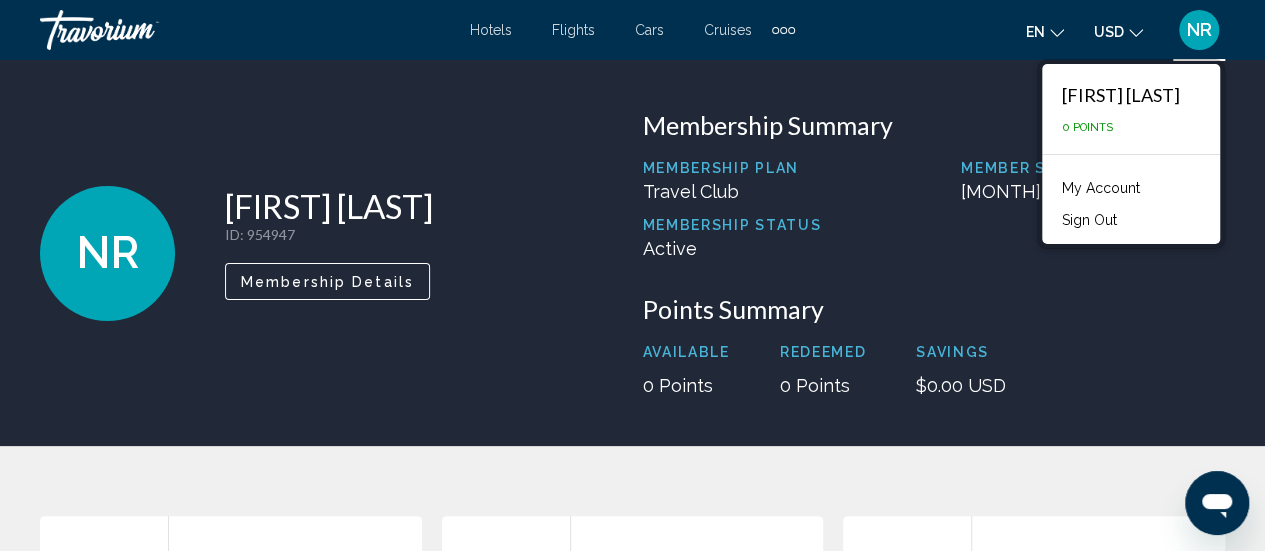 click on "NR  Noemy Rivera-Gutierrez  ID : 954947  Secondary Member Membership Details" at bounding box center [331, 253] 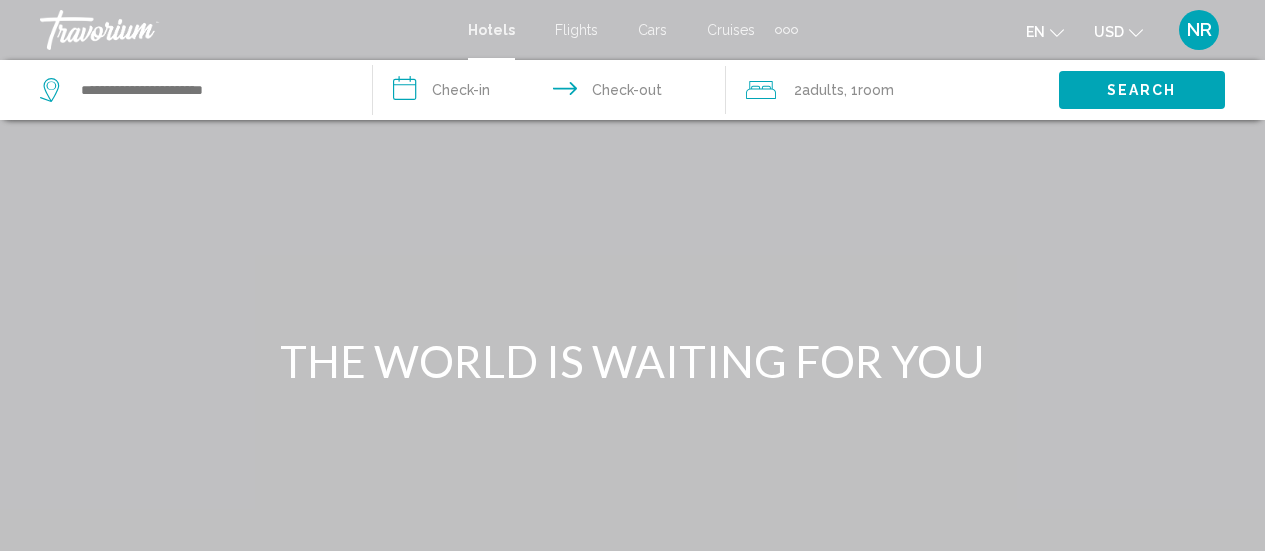 scroll, scrollTop: 0, scrollLeft: 0, axis: both 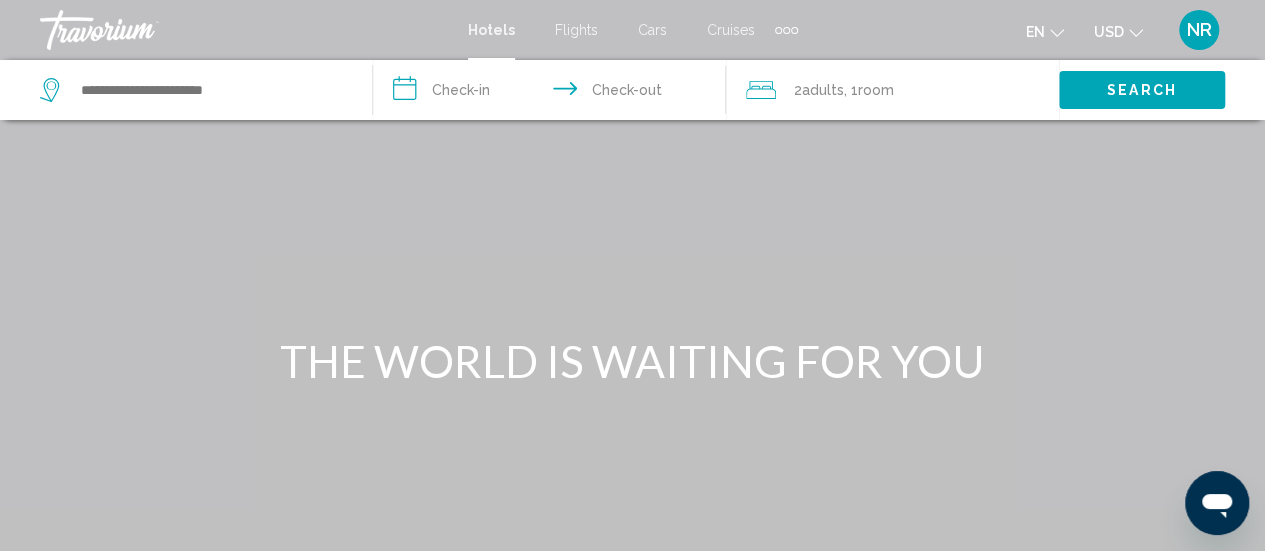 click on "NR" at bounding box center (1199, 30) 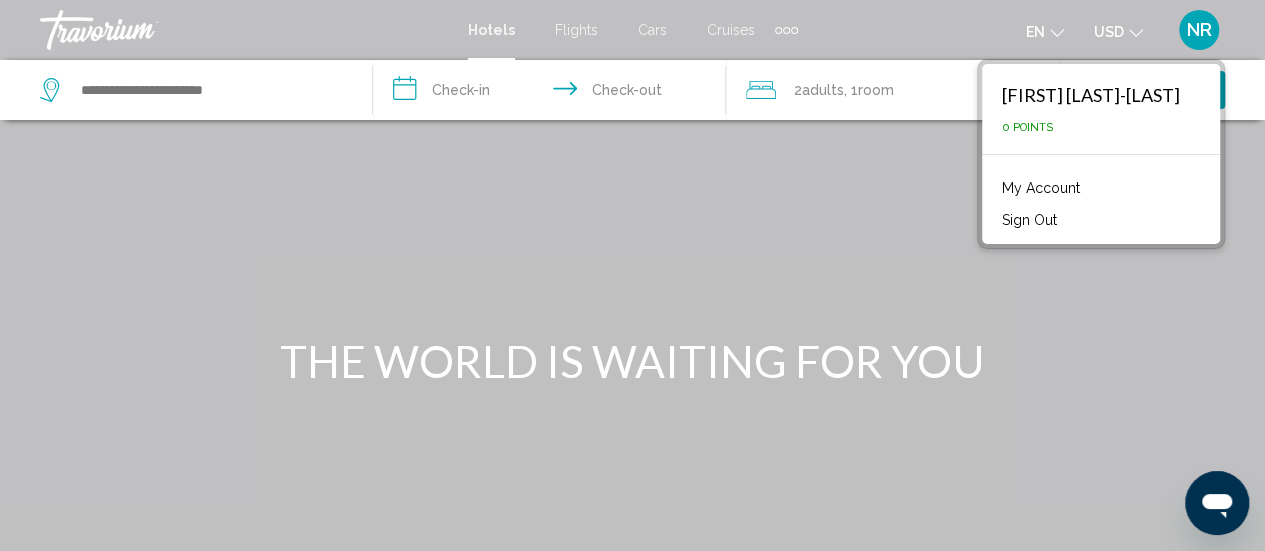 click on "My Account" at bounding box center [1041, 188] 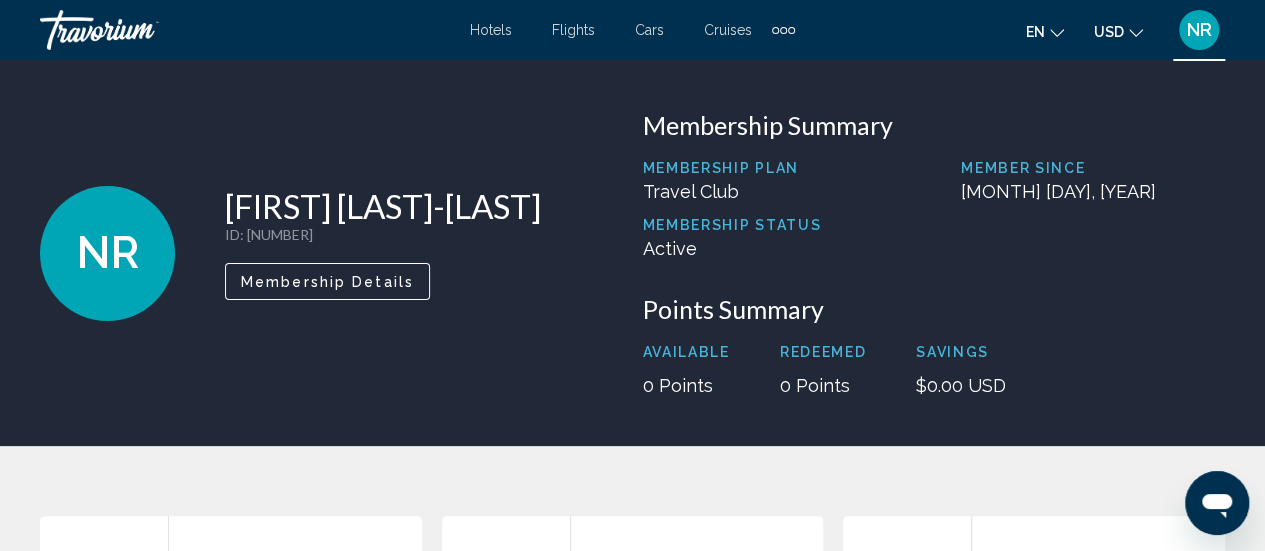 click on "NR" at bounding box center [1199, 30] 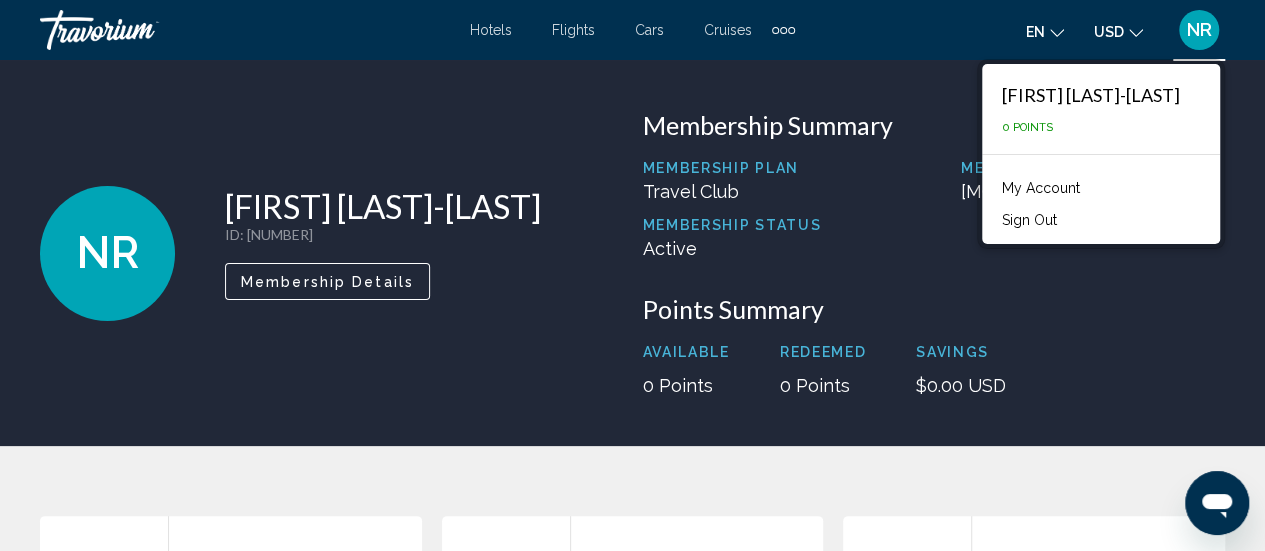 click on "Sign Out" at bounding box center (1029, 220) 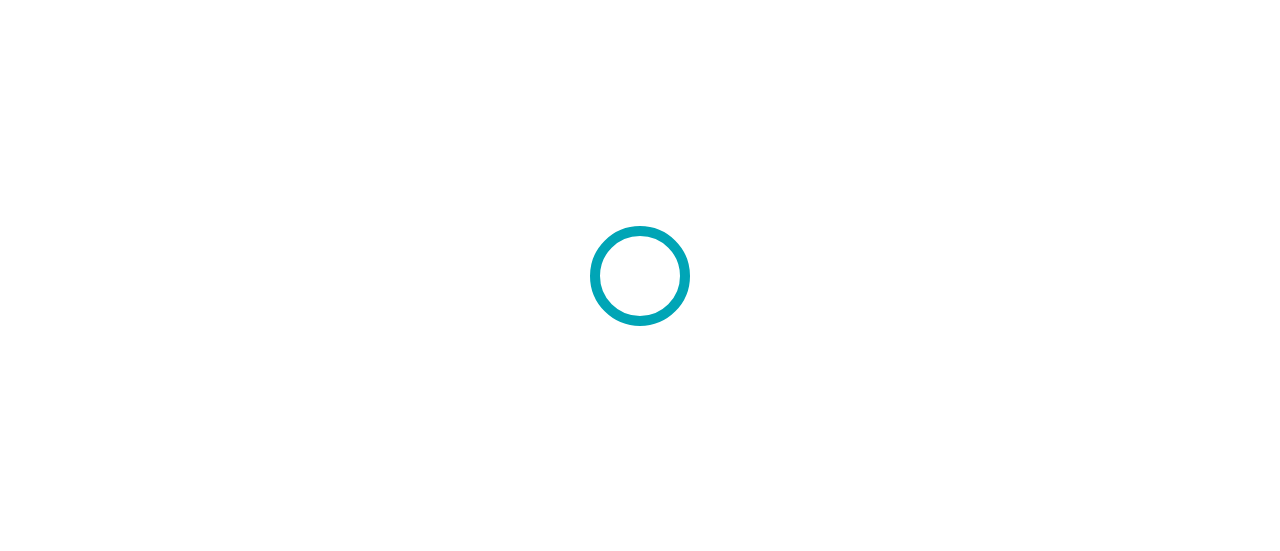 scroll, scrollTop: 0, scrollLeft: 0, axis: both 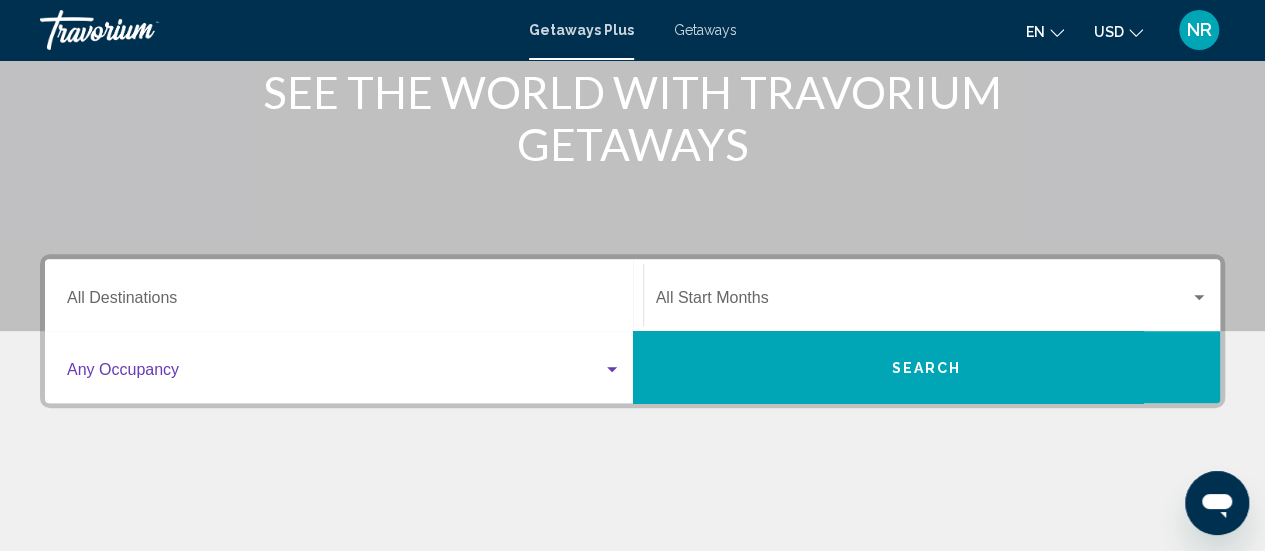 click at bounding box center [612, 369] 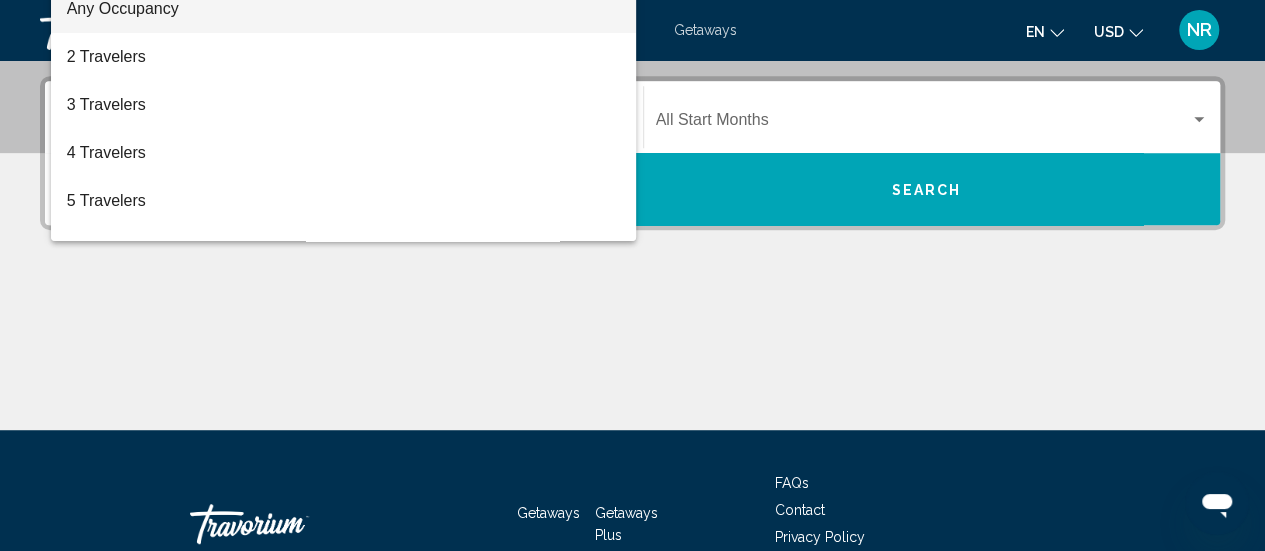 scroll, scrollTop: 458, scrollLeft: 0, axis: vertical 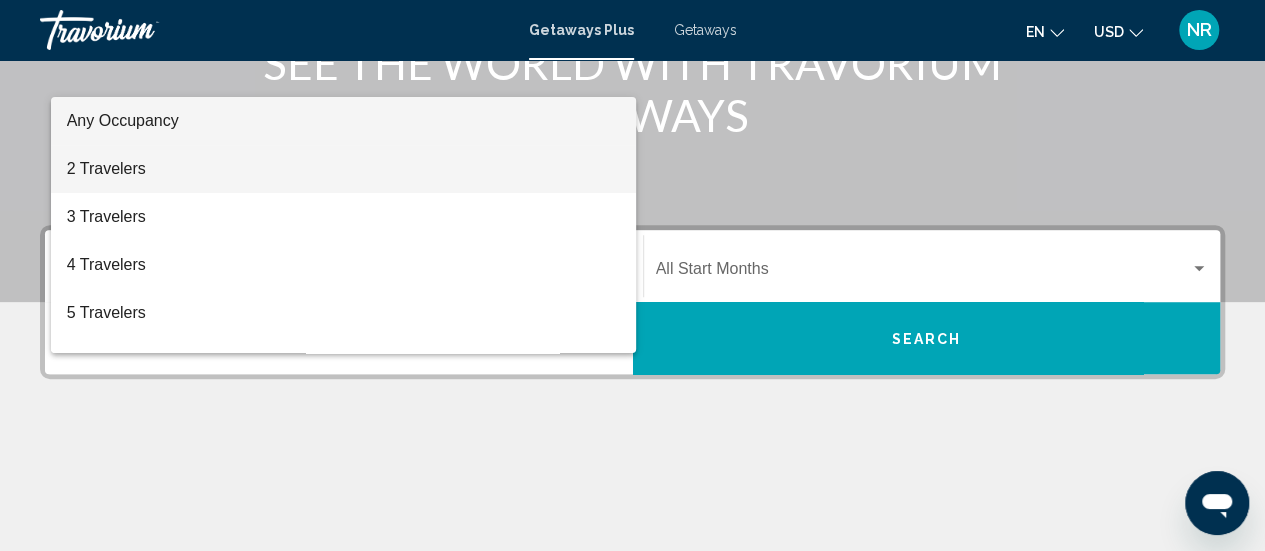 click on "2 Travelers" at bounding box center (344, 169) 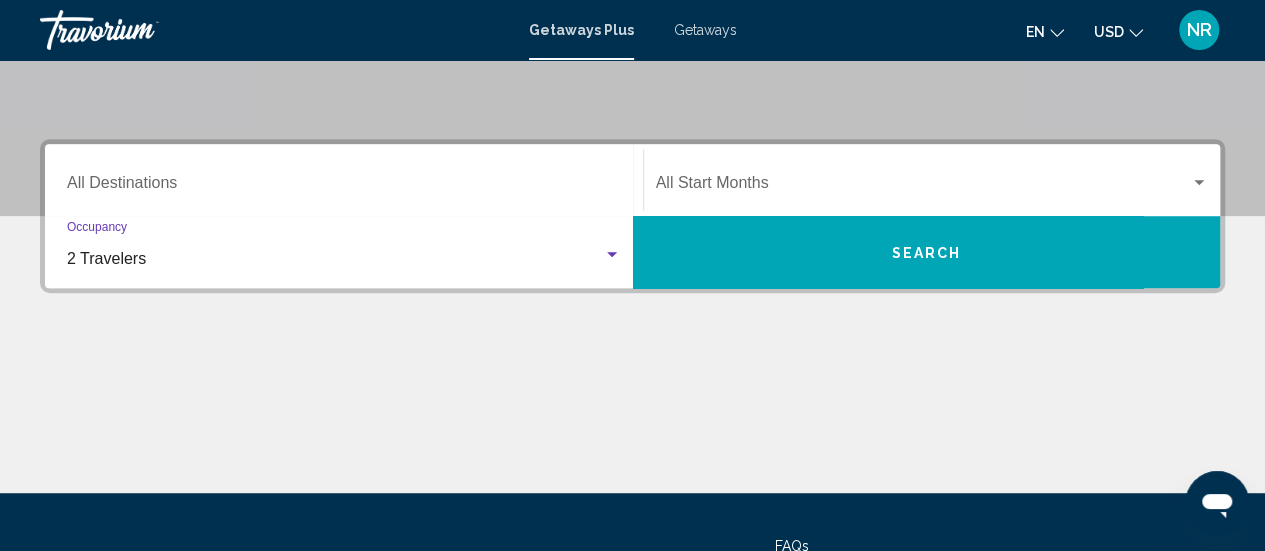 scroll, scrollTop: 386, scrollLeft: 0, axis: vertical 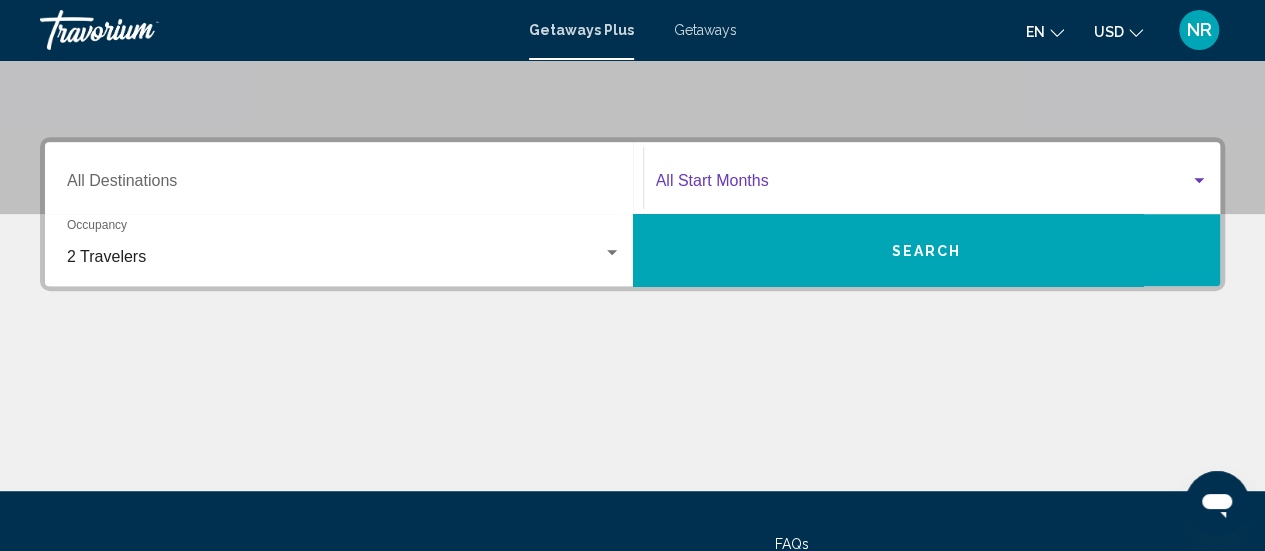 click at bounding box center [923, 185] 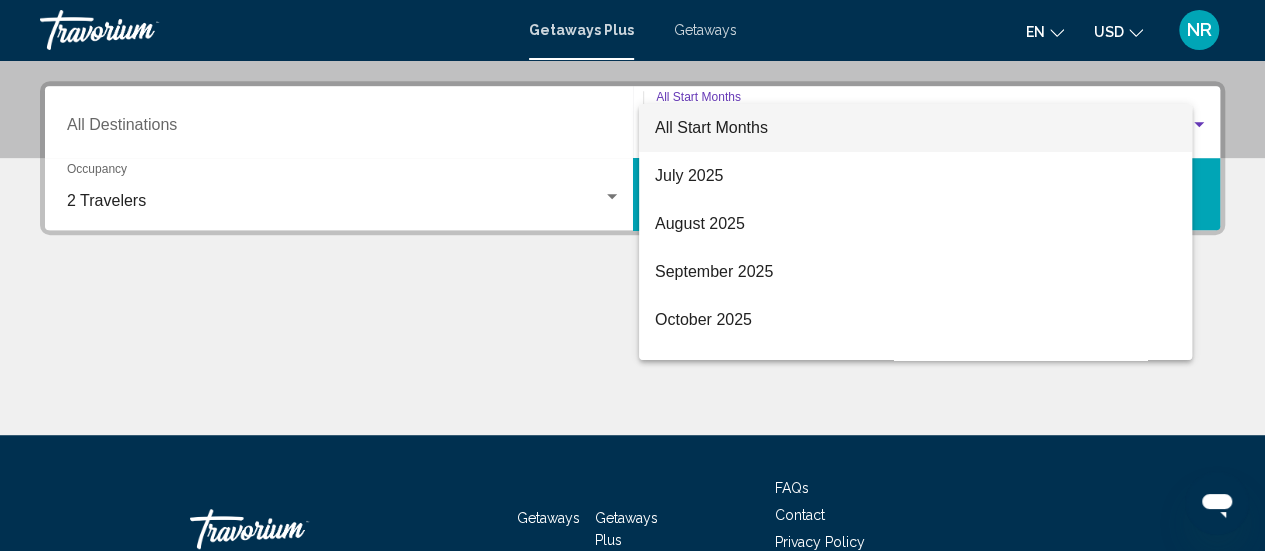 scroll, scrollTop: 458, scrollLeft: 0, axis: vertical 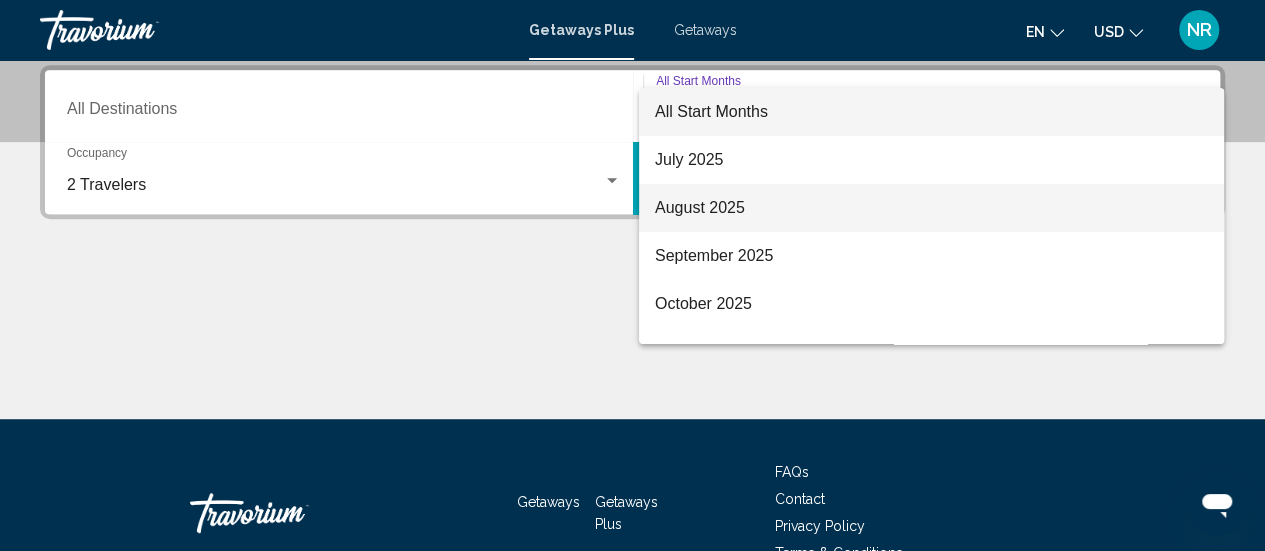 click on "August 2025" at bounding box center (931, 208) 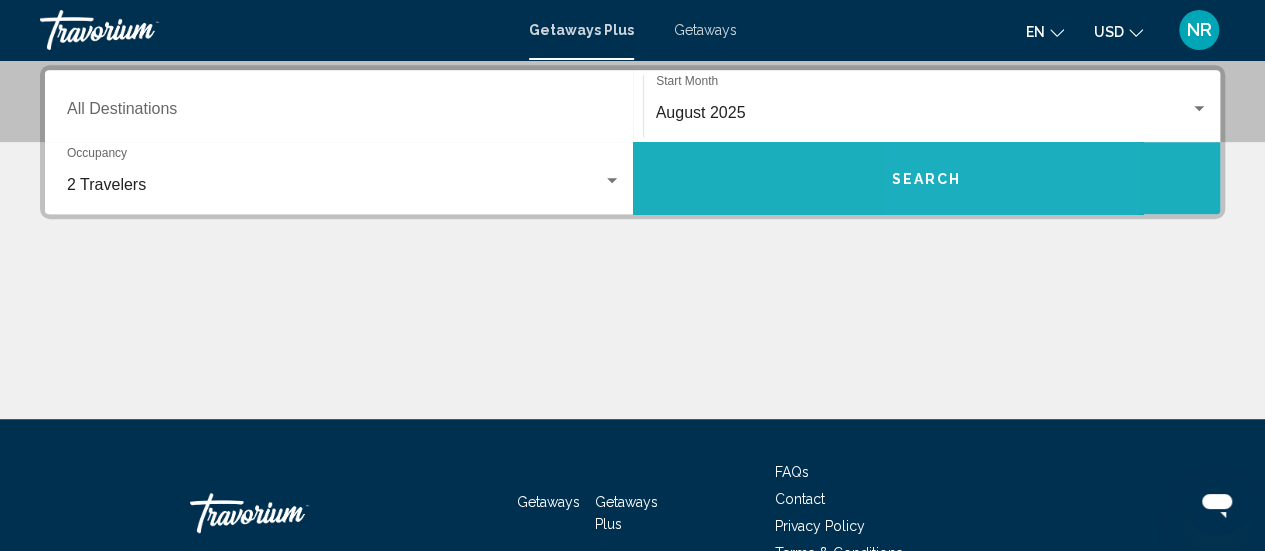 click on "Search" at bounding box center [926, 179] 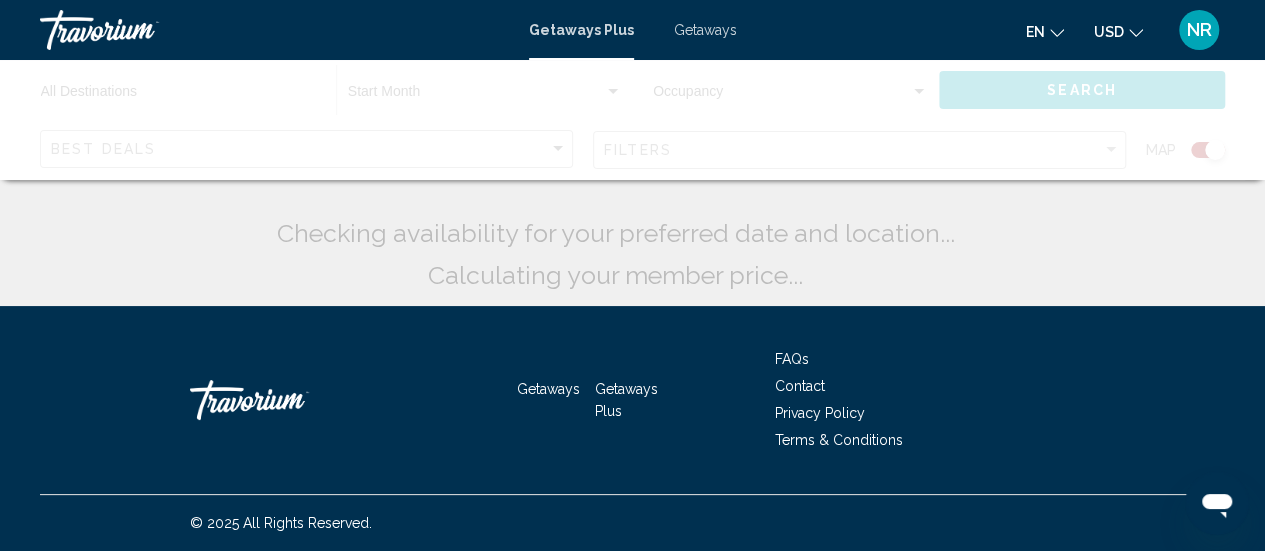 scroll, scrollTop: 0, scrollLeft: 0, axis: both 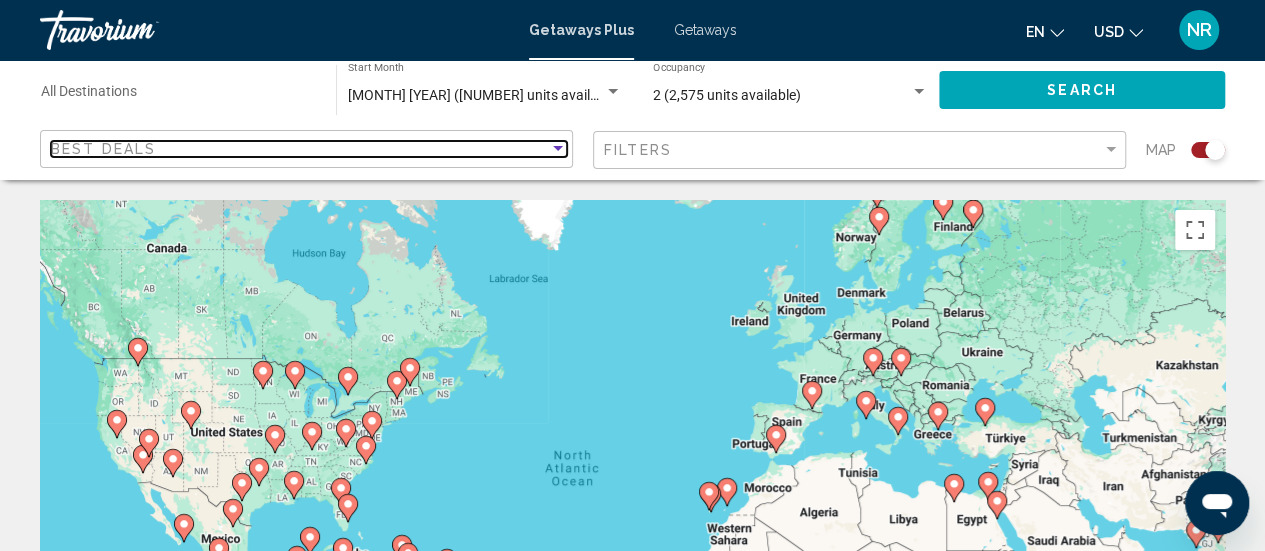 click at bounding box center (558, 148) 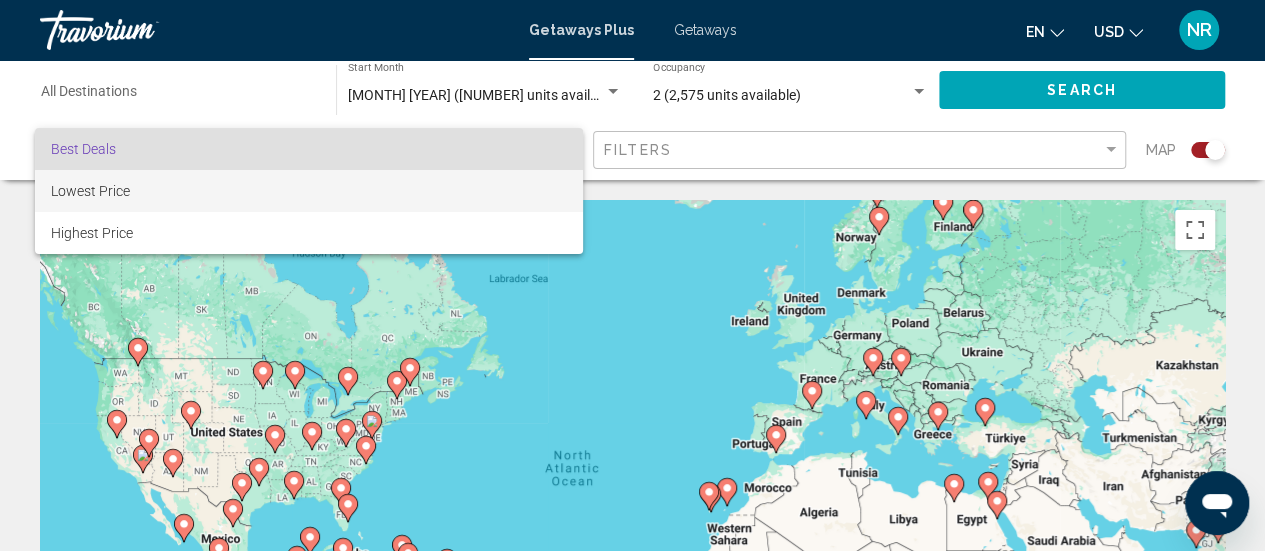 click on "Lowest Price" at bounding box center (309, 191) 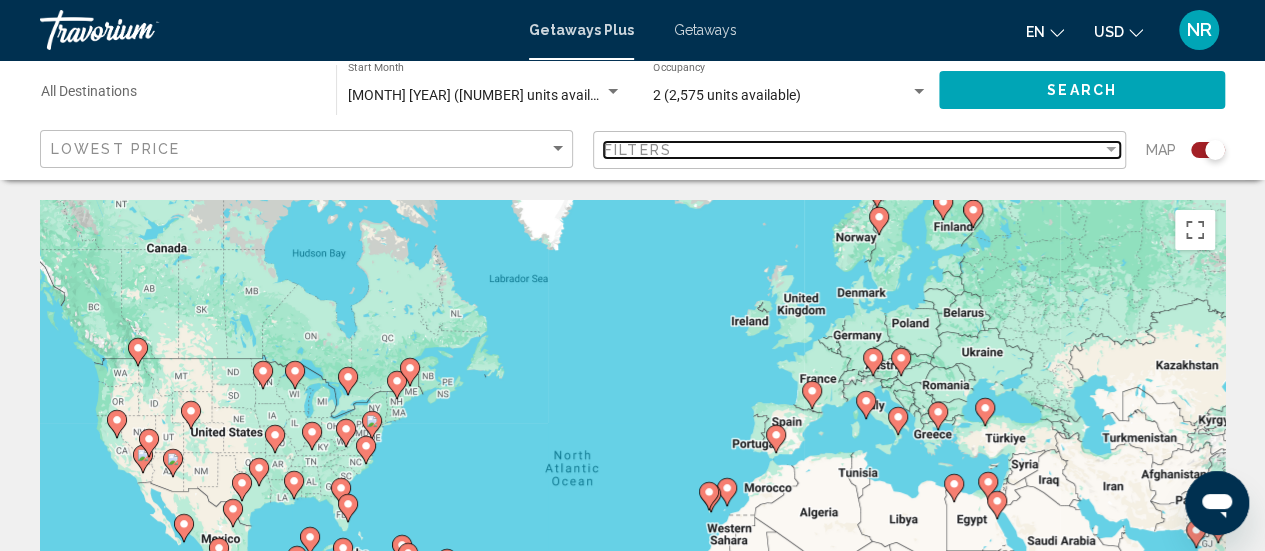 click at bounding box center (1111, 149) 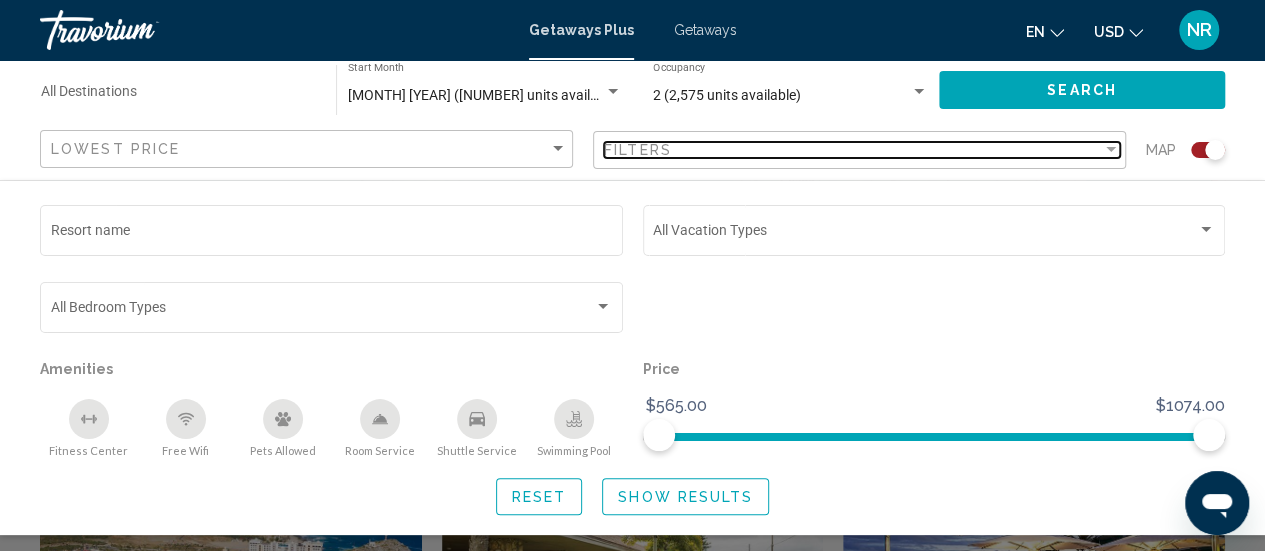 scroll, scrollTop: 476, scrollLeft: 0, axis: vertical 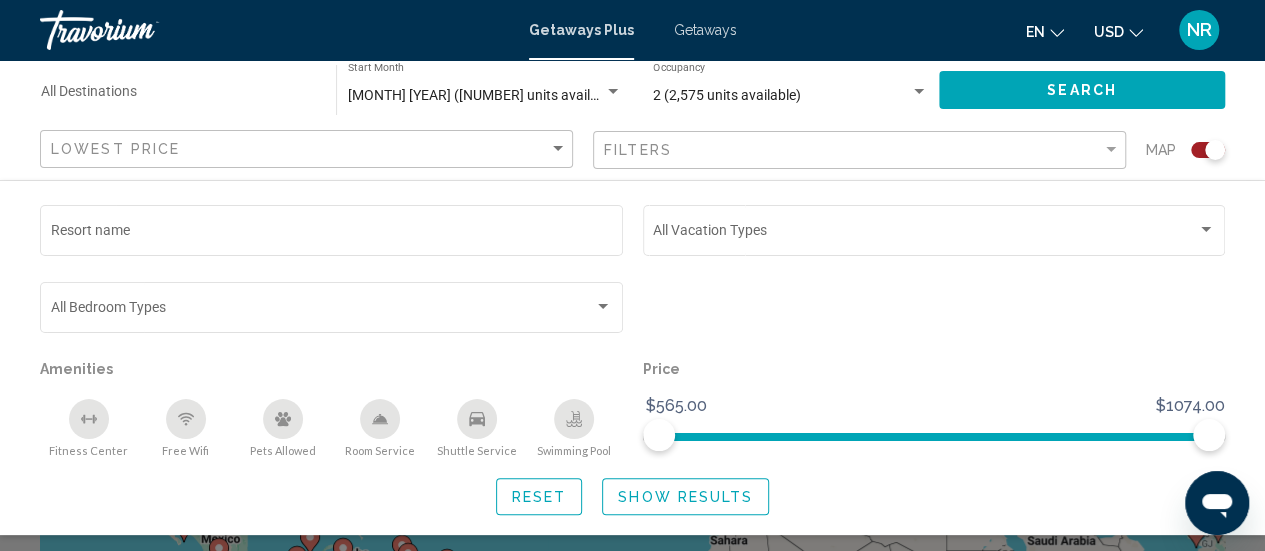 click on "Lowest Price Filters Map Resort name Vacation Types All Vacation Types Bedroom Types All Bedroom Types Amenities
Fitness Center
Free Wifi
Pets Allowed
Room Service
Shuttle Service
Swimming Pool Price $565.00 $1074.00 $565.00 $1074.00 Reset Show Results" at bounding box center [632, 150] 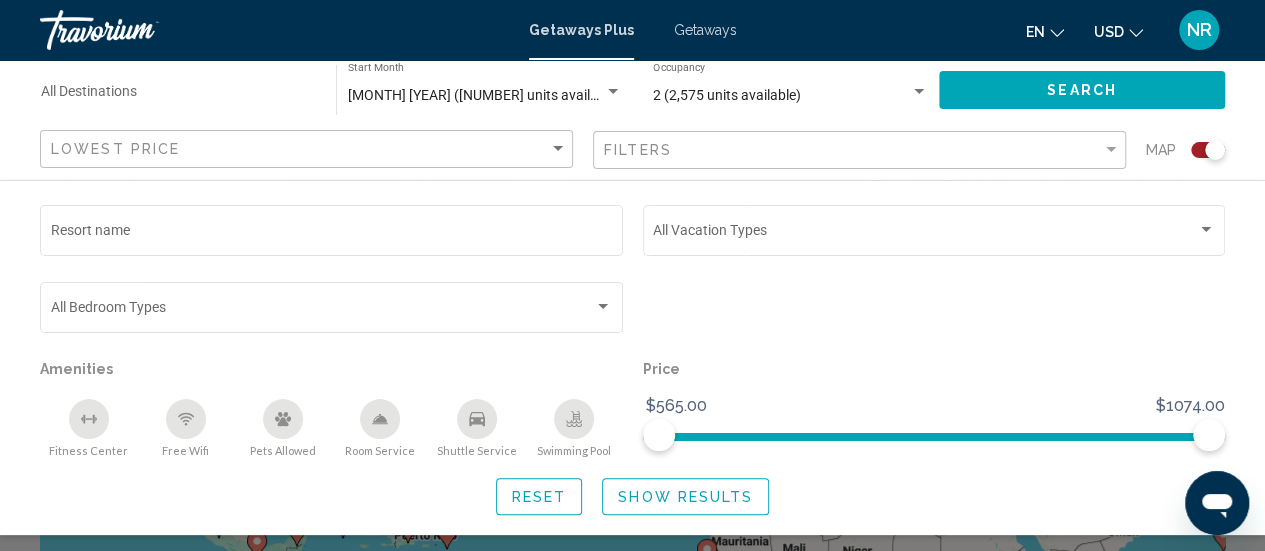 scroll, scrollTop: 18, scrollLeft: 0, axis: vertical 